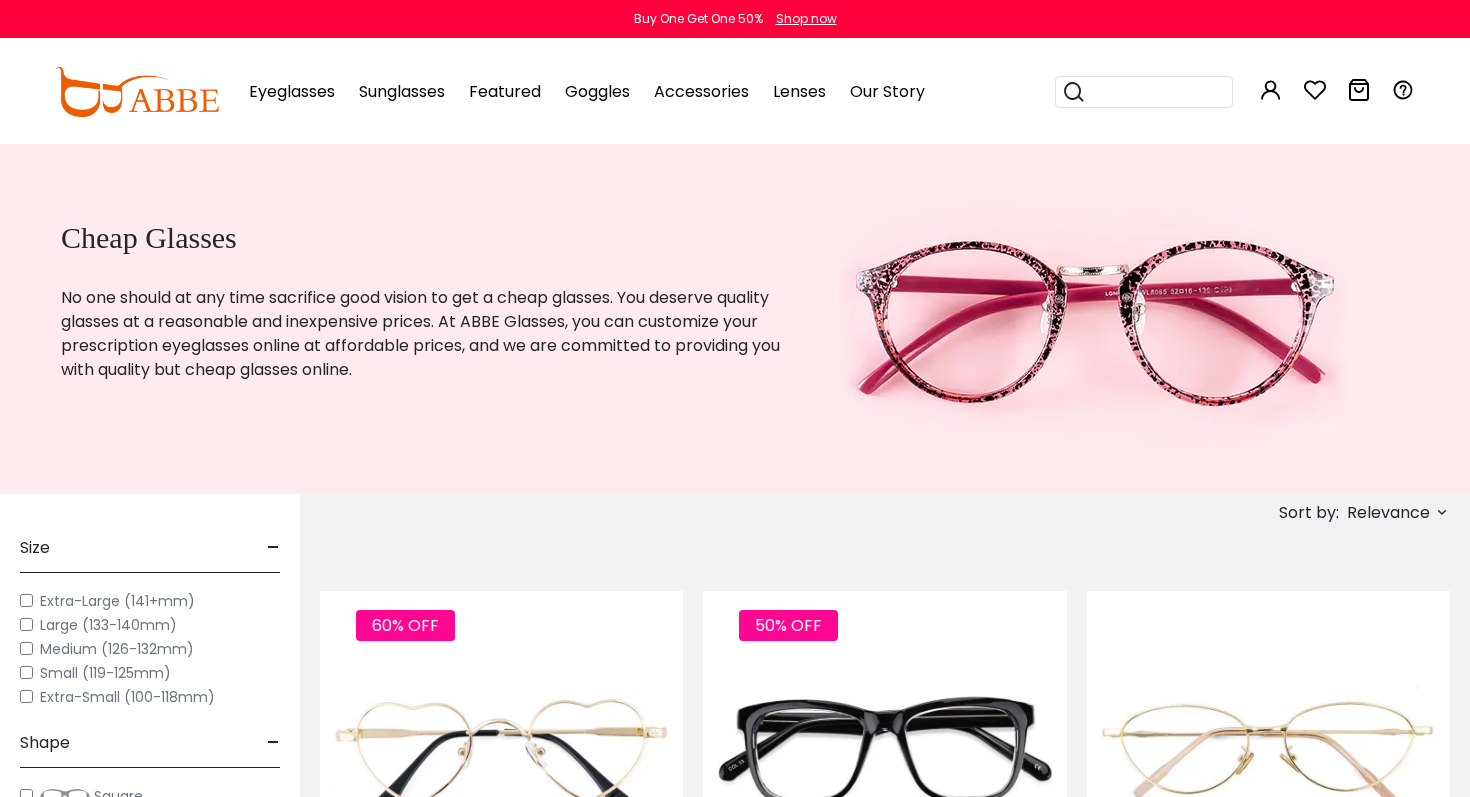 scroll, scrollTop: 0, scrollLeft: 0, axis: both 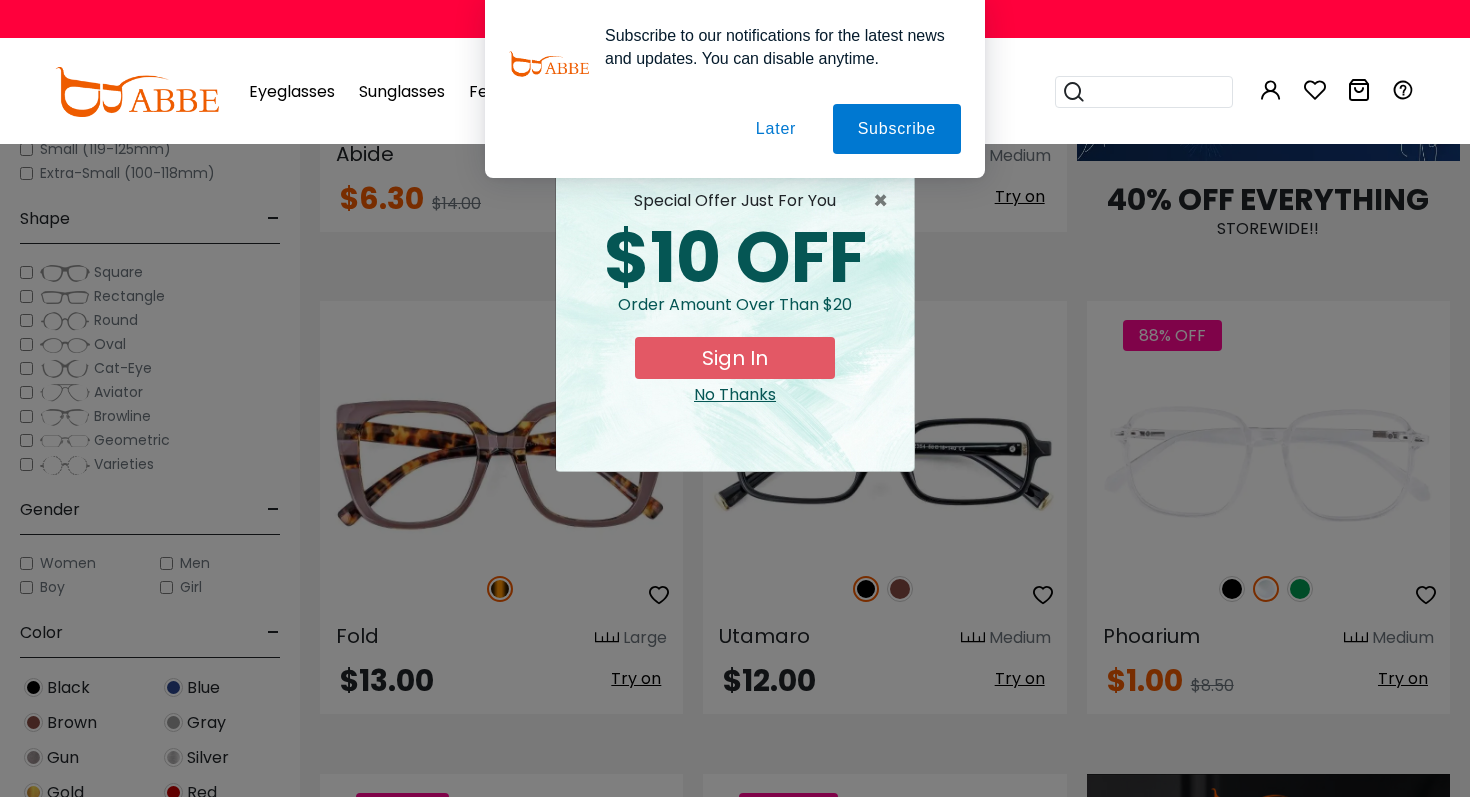 click on "Later" at bounding box center (0, 0) 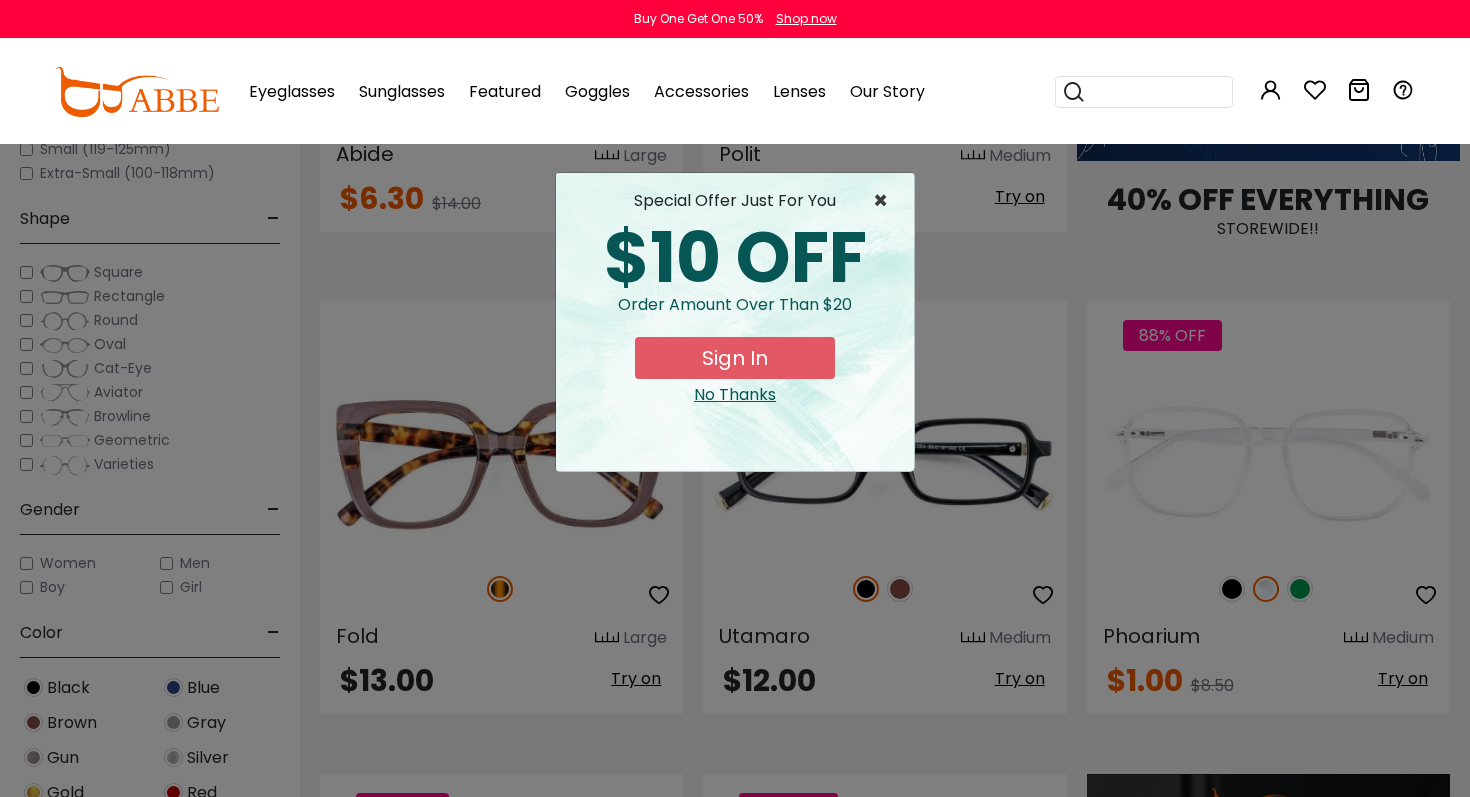click on "×" at bounding box center (885, 201) 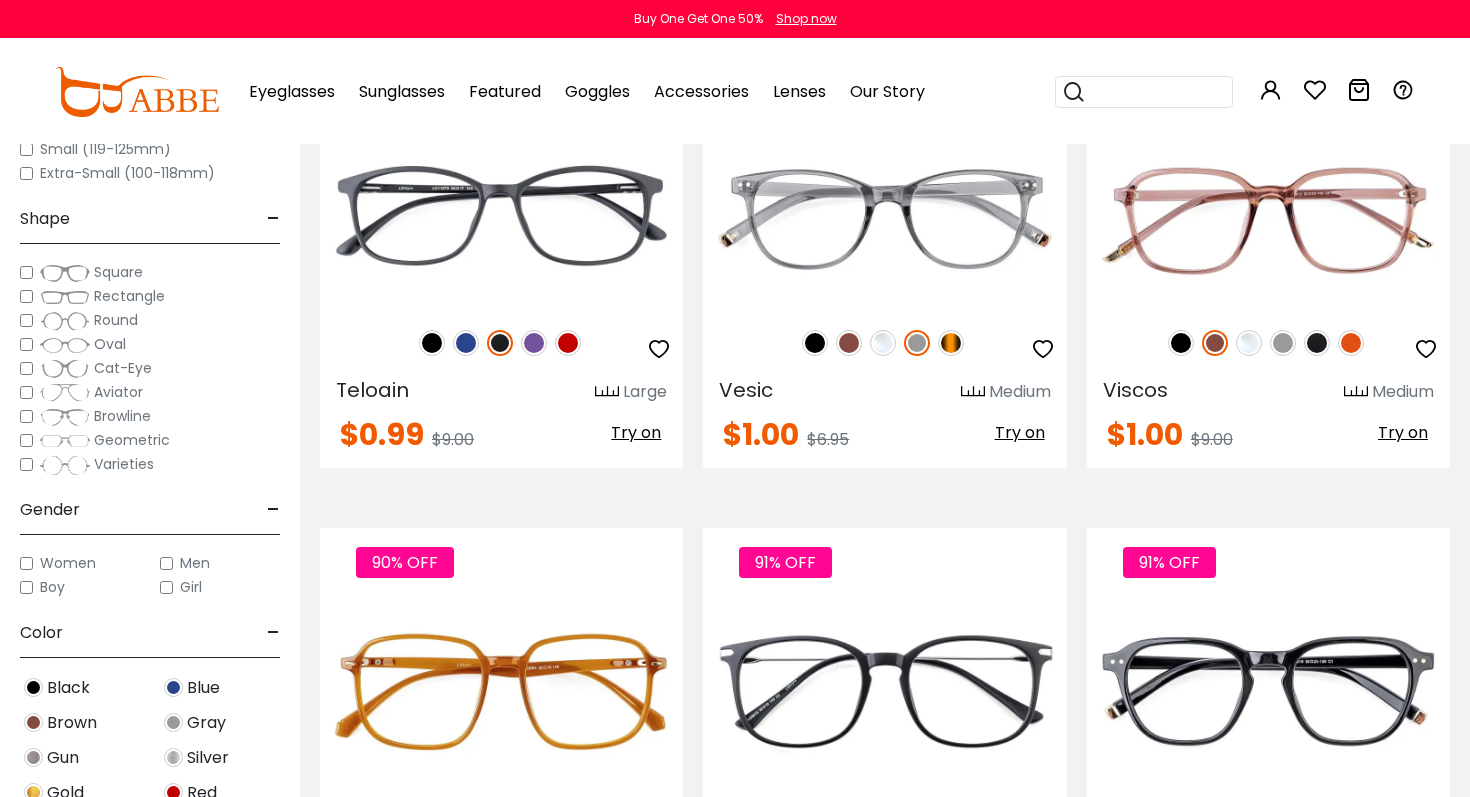 scroll, scrollTop: 6981, scrollLeft: 0, axis: vertical 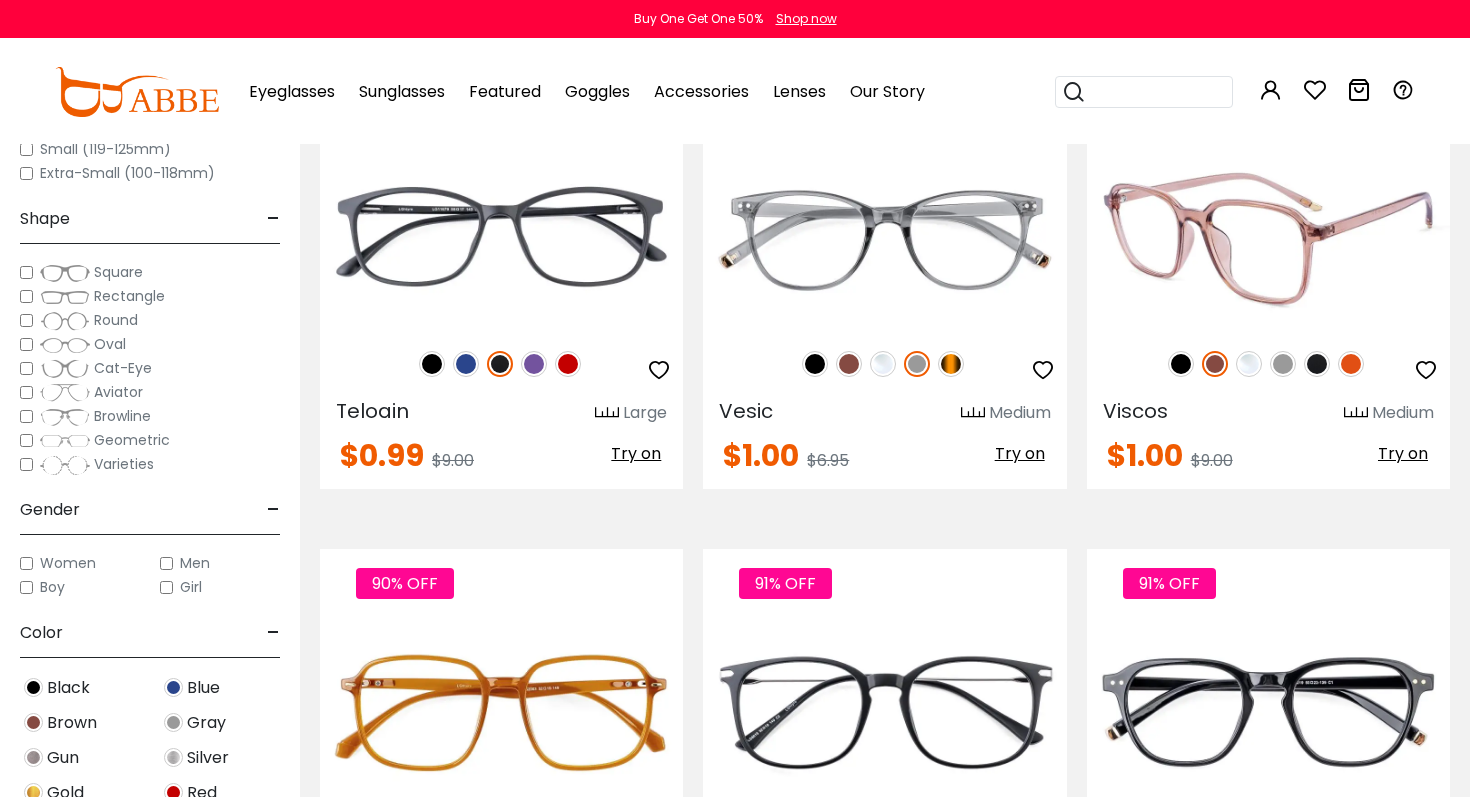 click at bounding box center (1249, 364) 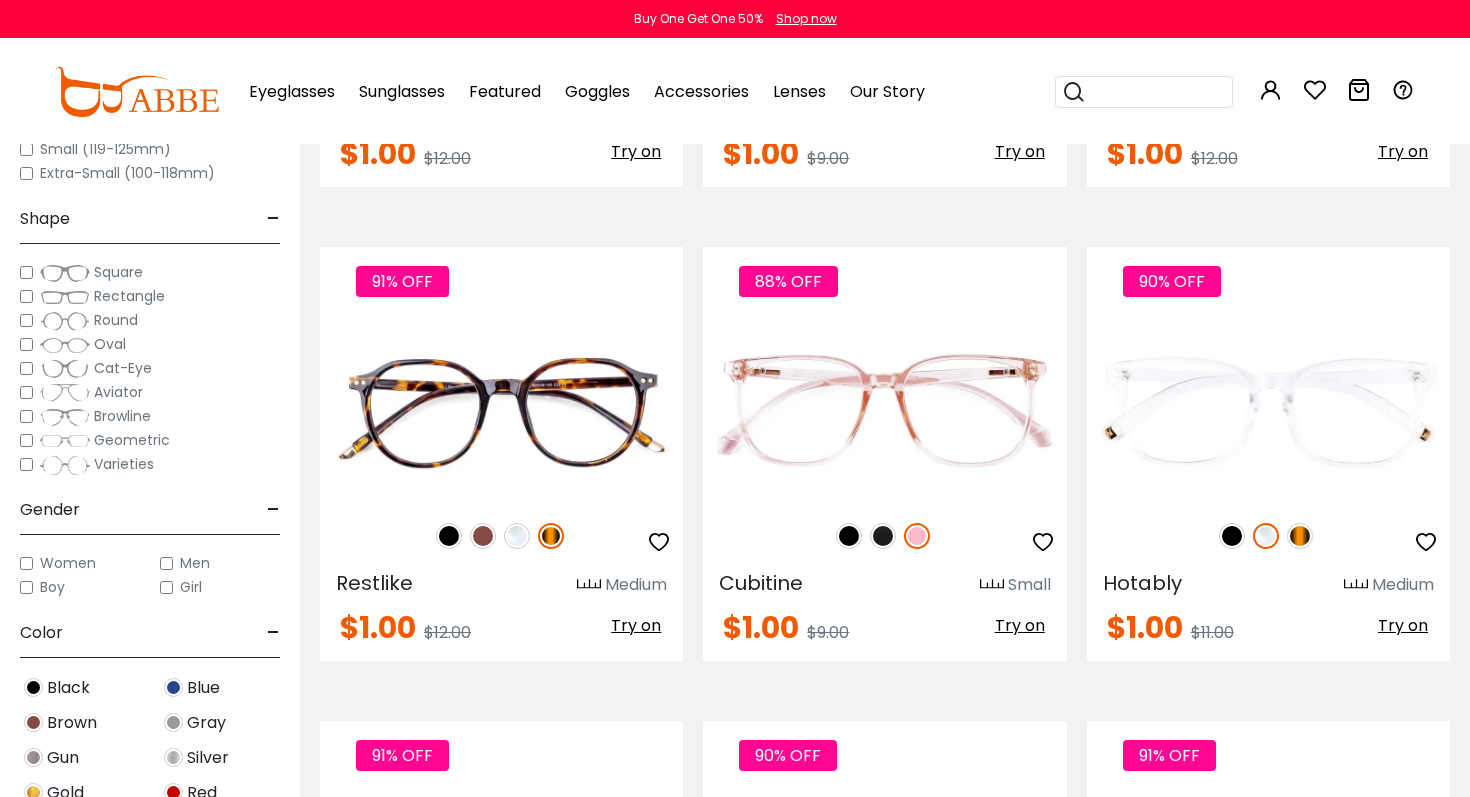 scroll, scrollTop: 8720, scrollLeft: 0, axis: vertical 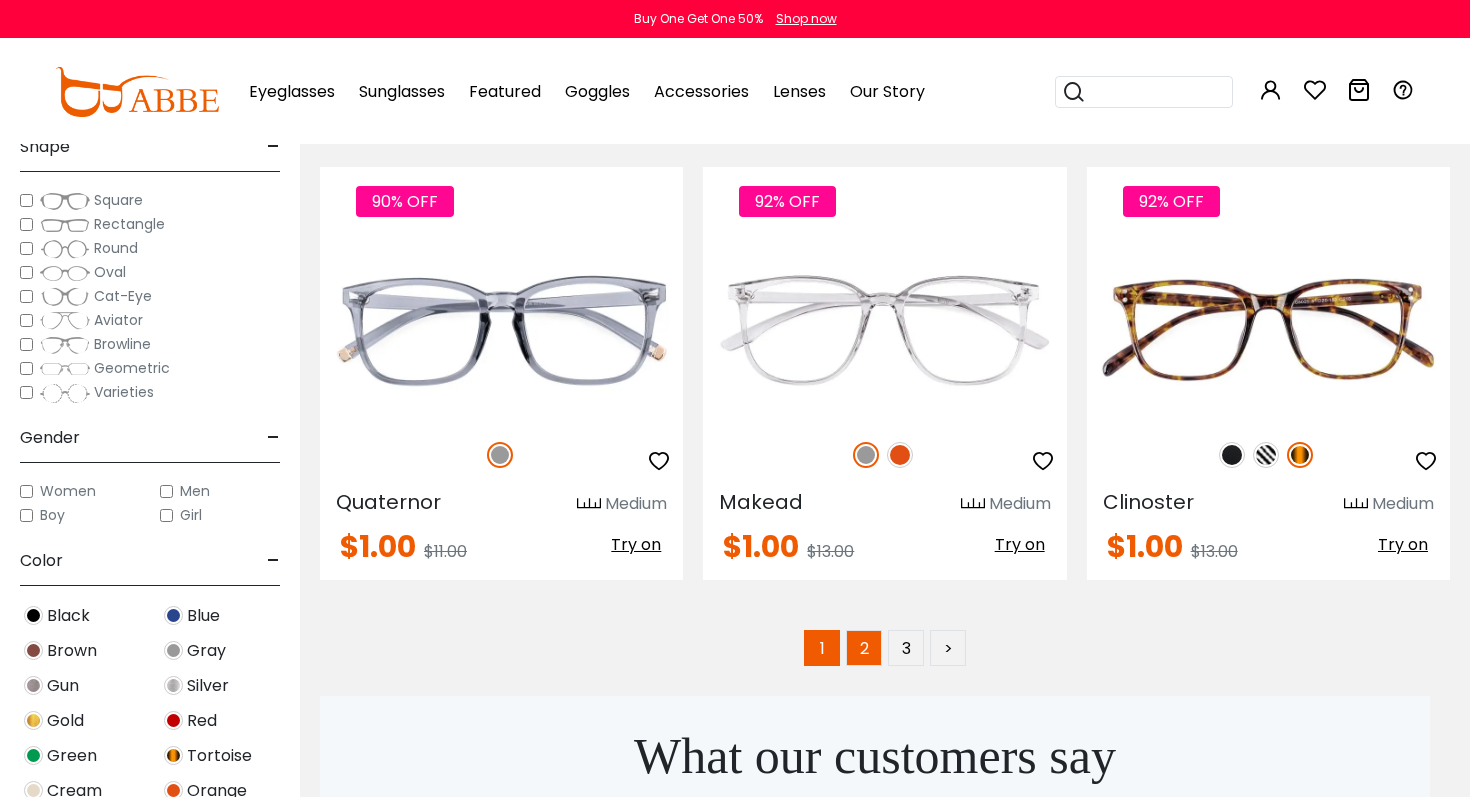 click on "2" at bounding box center (864, 648) 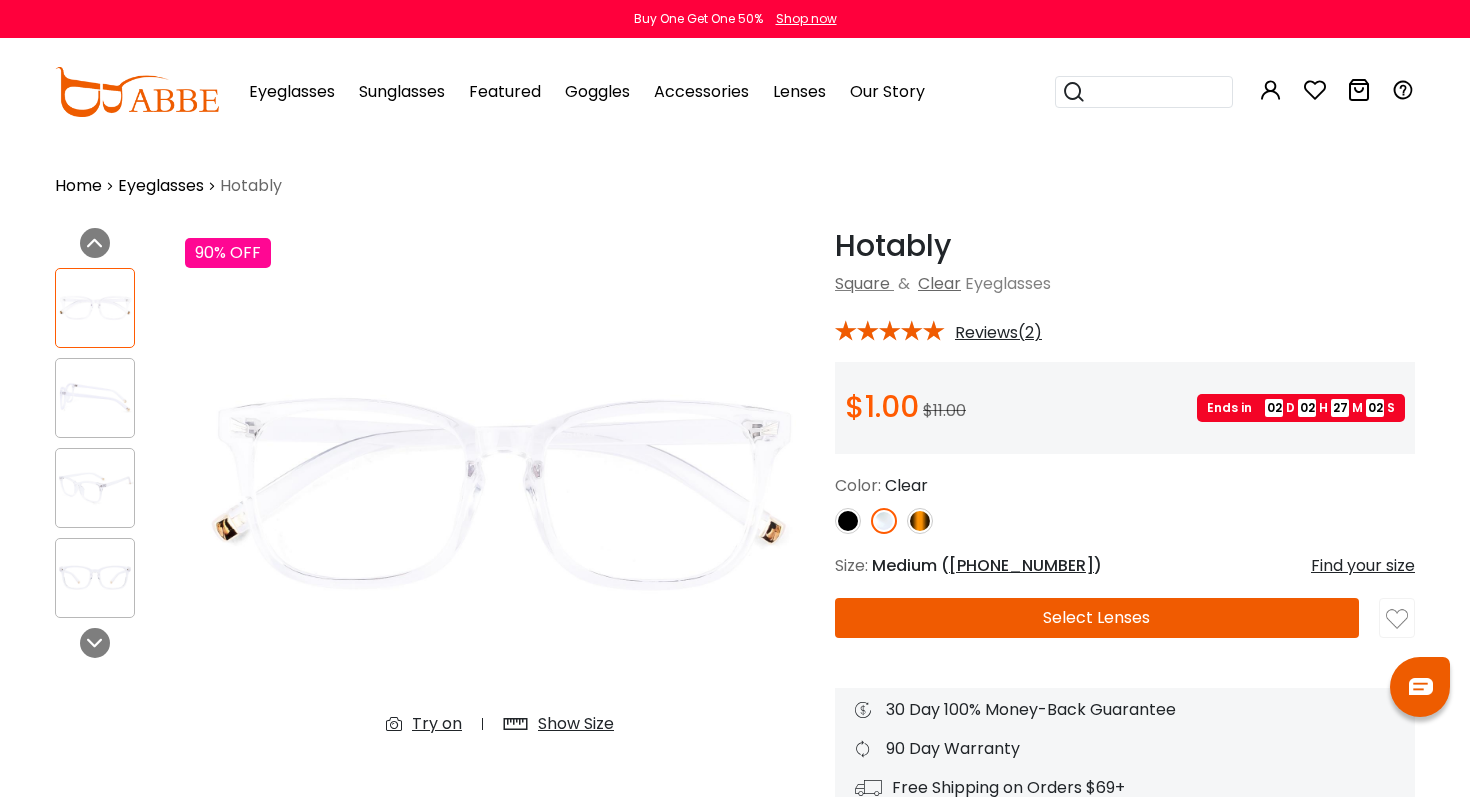 scroll, scrollTop: 0, scrollLeft: 0, axis: both 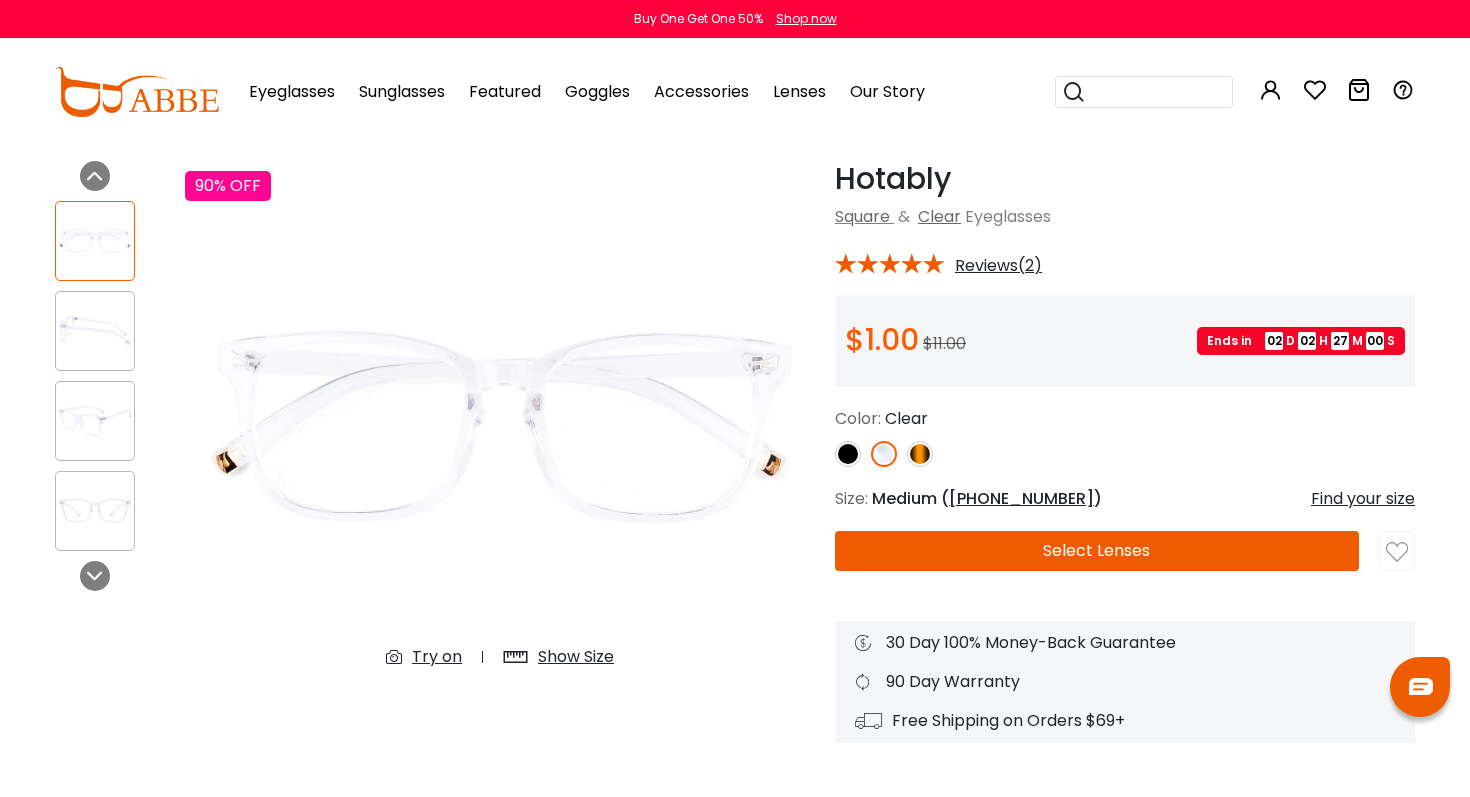 click at bounding box center [95, 331] 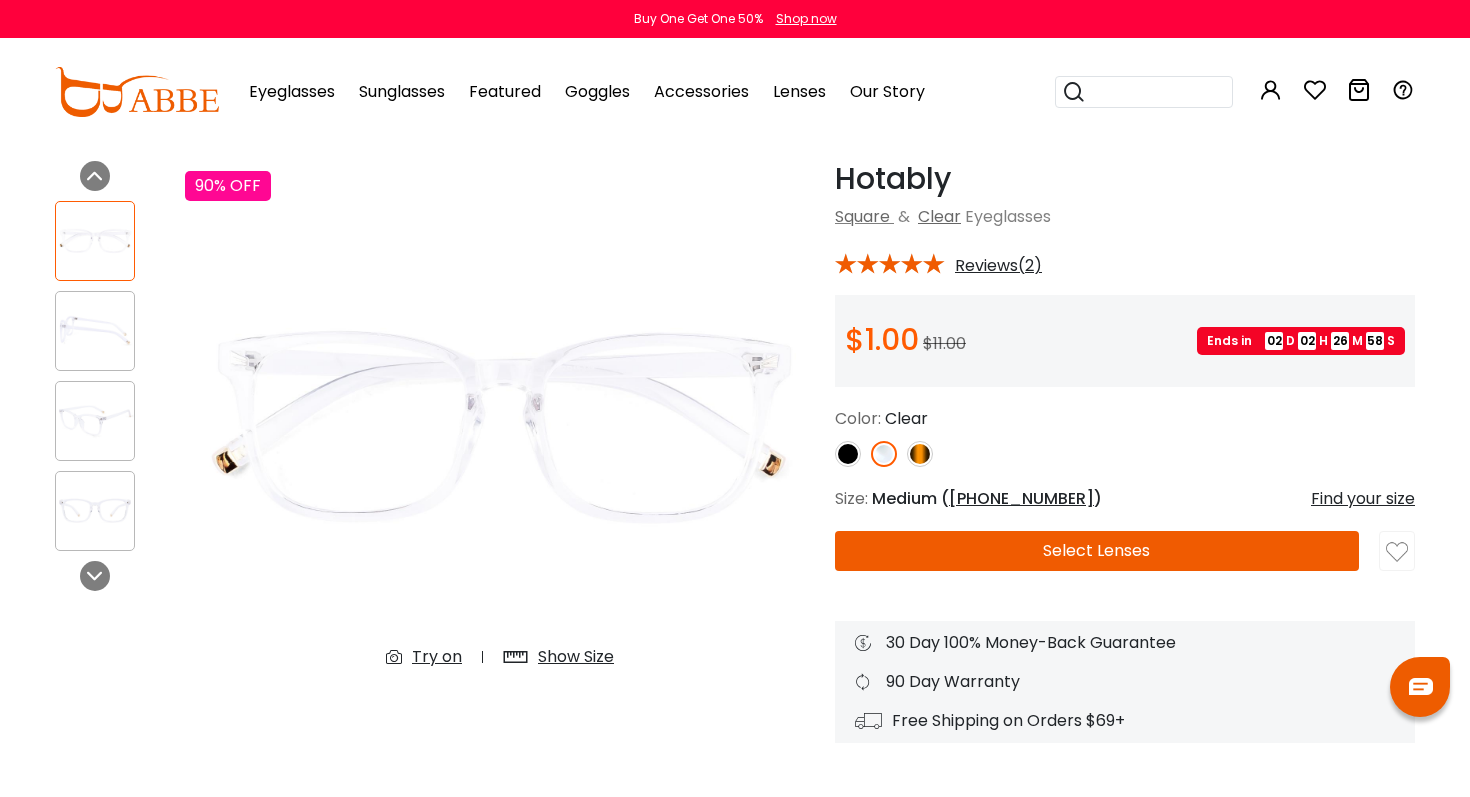 click on "Try on" at bounding box center (437, 657) 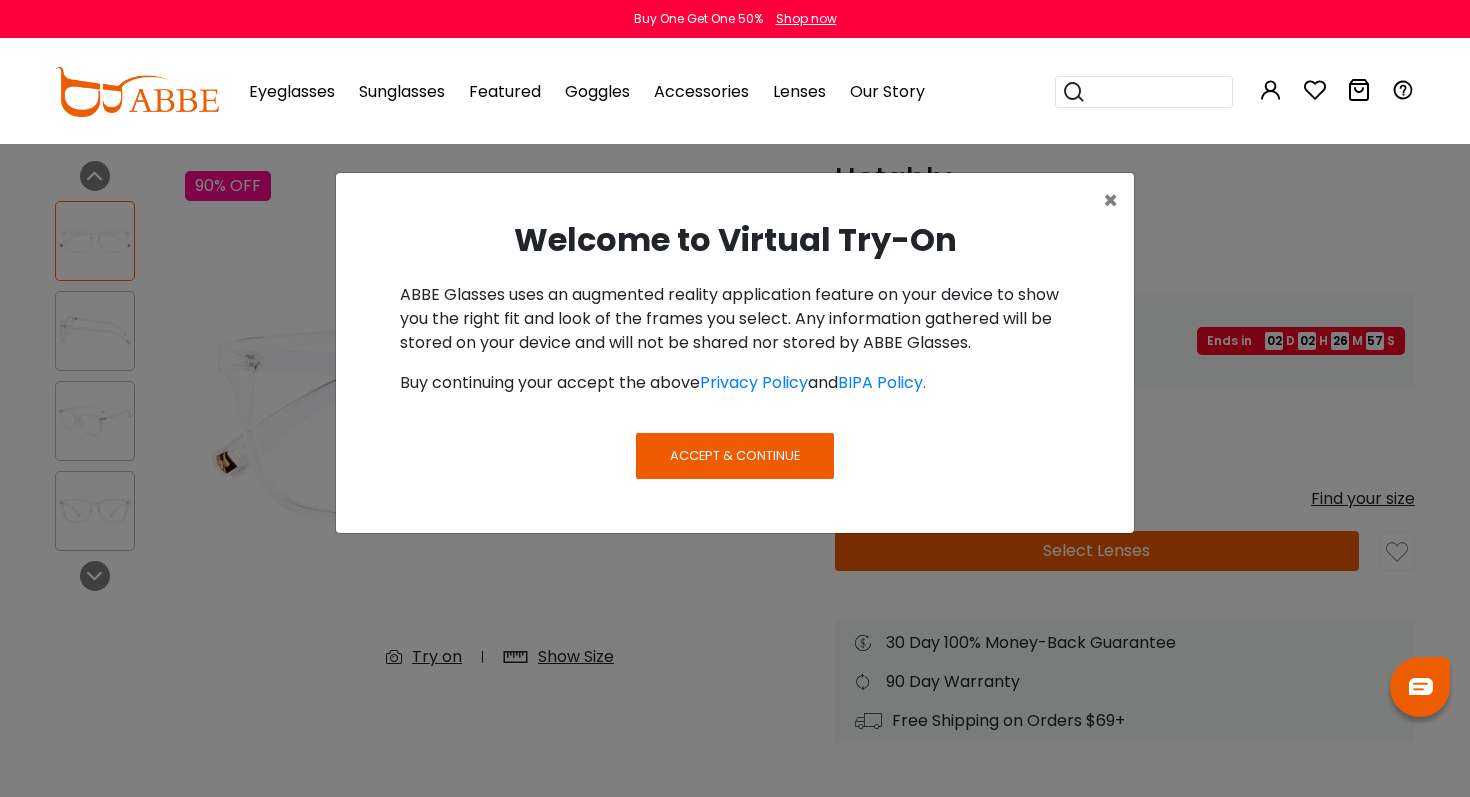click on "Accept & Continue" at bounding box center (735, 456) 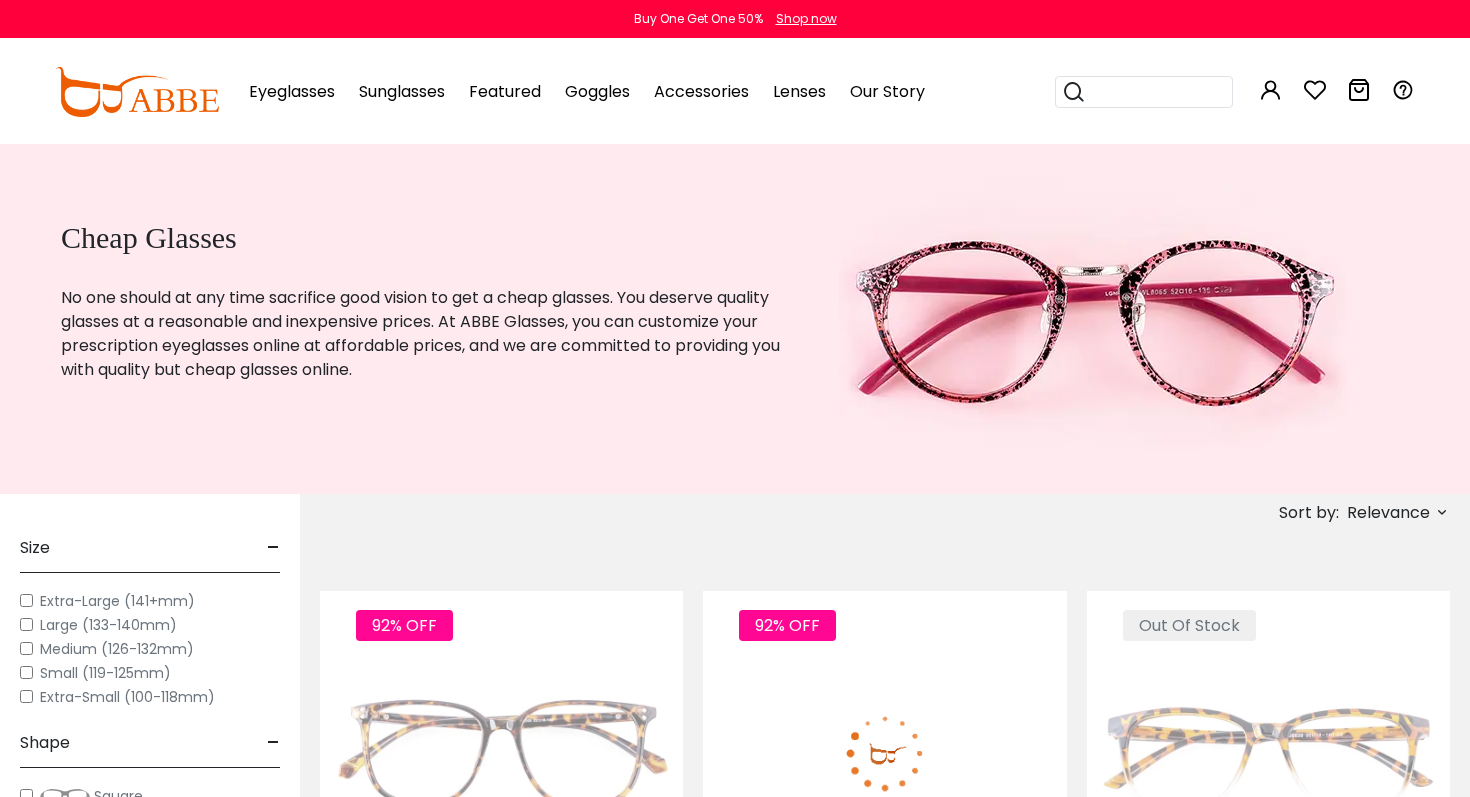 scroll, scrollTop: 0, scrollLeft: 0, axis: both 